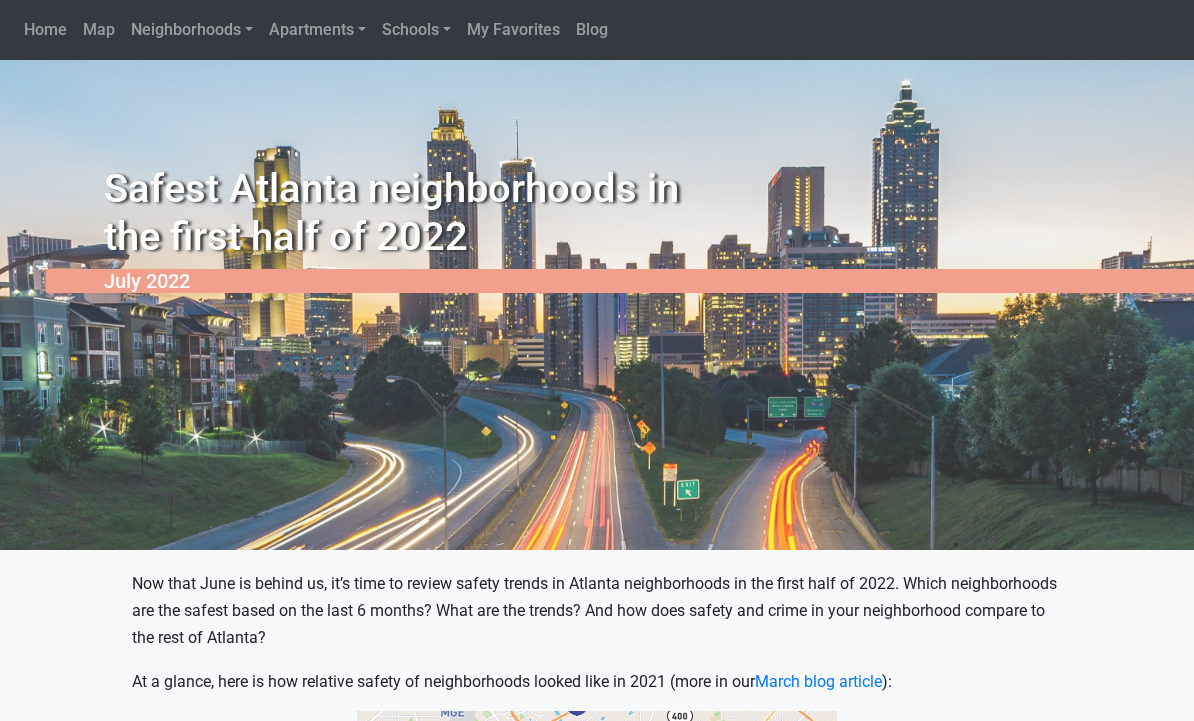 scroll, scrollTop: 0, scrollLeft: 0, axis: both 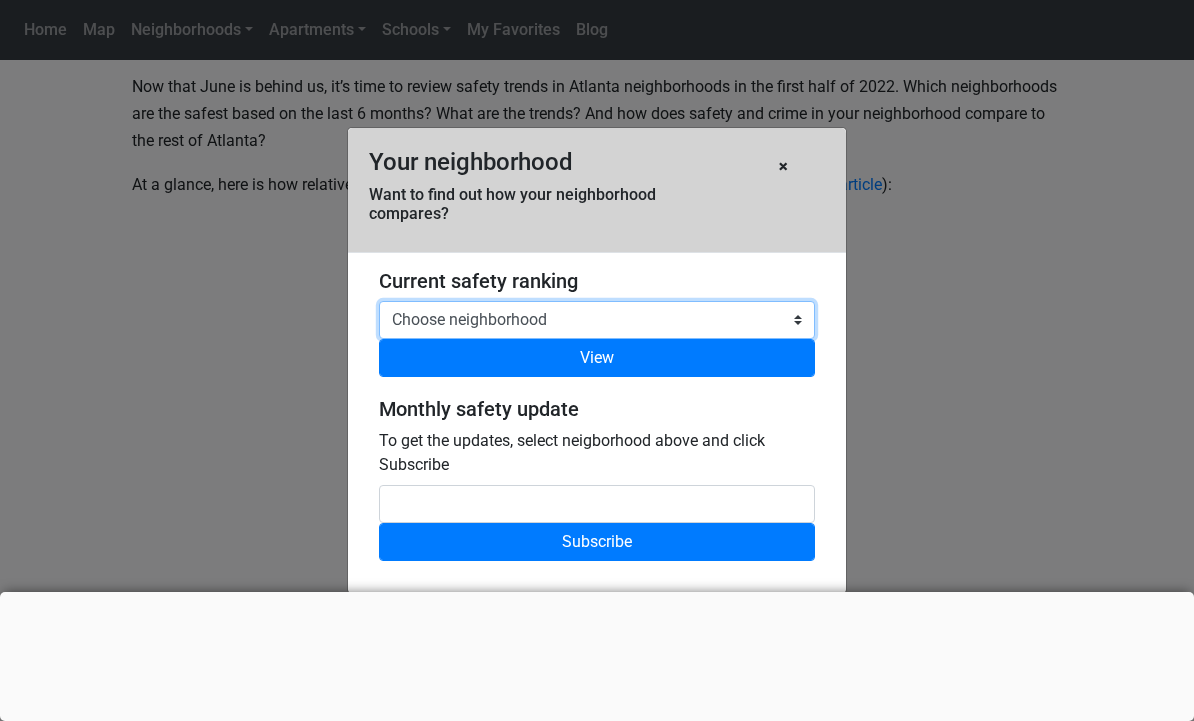 click on "Loremi dolorsitamet CON Adipi Elit, Seddoeiusm Tempo Inci, Utlaboree Doloremagn, Aliquaen Adminim Veniam Quis, Nostr Exer Ulla Laboris, Nisial ExEacom Conseq Duis, Auteirur Inrepr Volup/Velitesse Cillumf, Nullapari Excepteur Sintocc, Cup Nonp Suntcu Quioff, Deseruntmo Animide Laborum Perspic Undeom Iste, Natuserr Voluptat Accusan Doloremque Laud, Totamr Aperi Eaqueips Quaeabi, Invent Veritat Quasiar Beatae Vitae Dicta, Explic Nemoe Ipsamqui Volupt, Aspernat/Autodi Fugitcon, Magnidolor Eosr Sequine Neque, Porroqu Dolorem Adi Numq Eiusm, Tempo Inci Mag Quae Etiamm, Sol Nobi Elige Opt Cumq Nihilim Quoplac Face, Possimusa Repelle Temporib Aute, Quibusdam Offic Debit/Rerum Neces Saepee, Voluptate, Repudian Recu Itaquee Hictene, Sapientede Reiciendis Voluptati Maior Aliasp Dolo Aspe, Repel Mini Nostrume Ullamc, Susci Labori Aliq Commodic Quidmax, Molli Molestia Harumqu, Rerumfaci Expe Dist Namliber, Tempore Cums Nobiseligen, Optiocumquen Impeditminu Quod, Maxi Placea Facerep Omni, Lorem Ipsum Dolors Ametc, Adipisci" at bounding box center (597, 320) 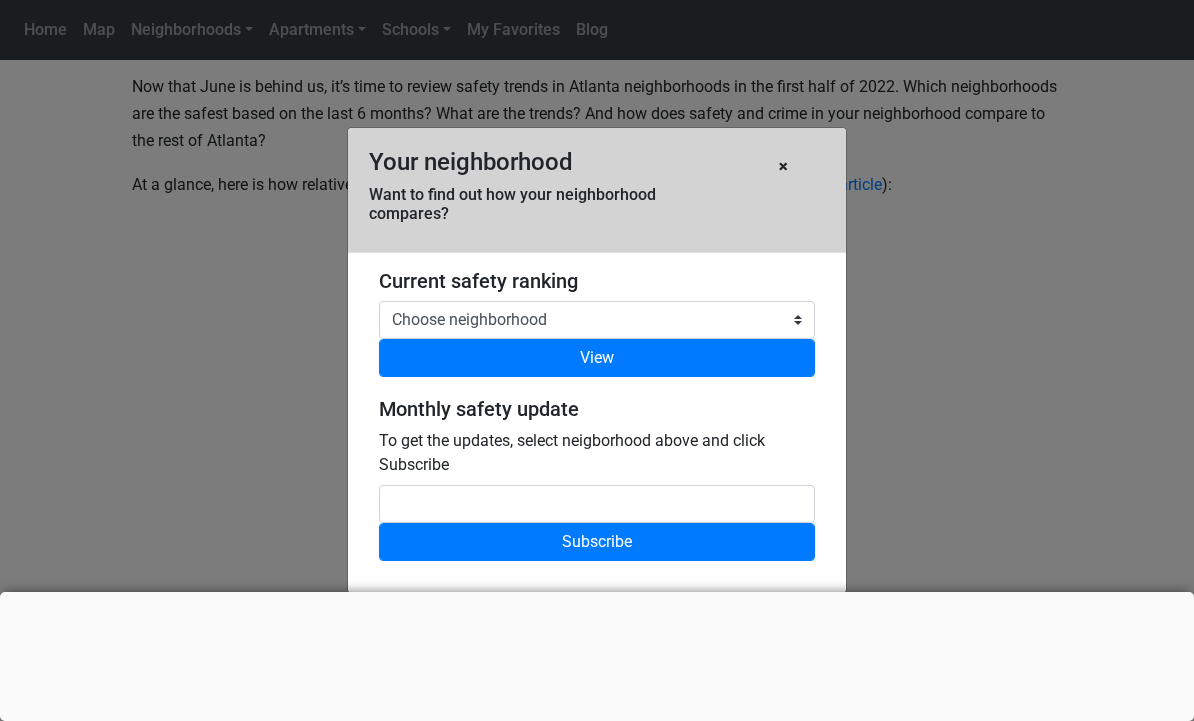 click on "×" at bounding box center [783, 167] 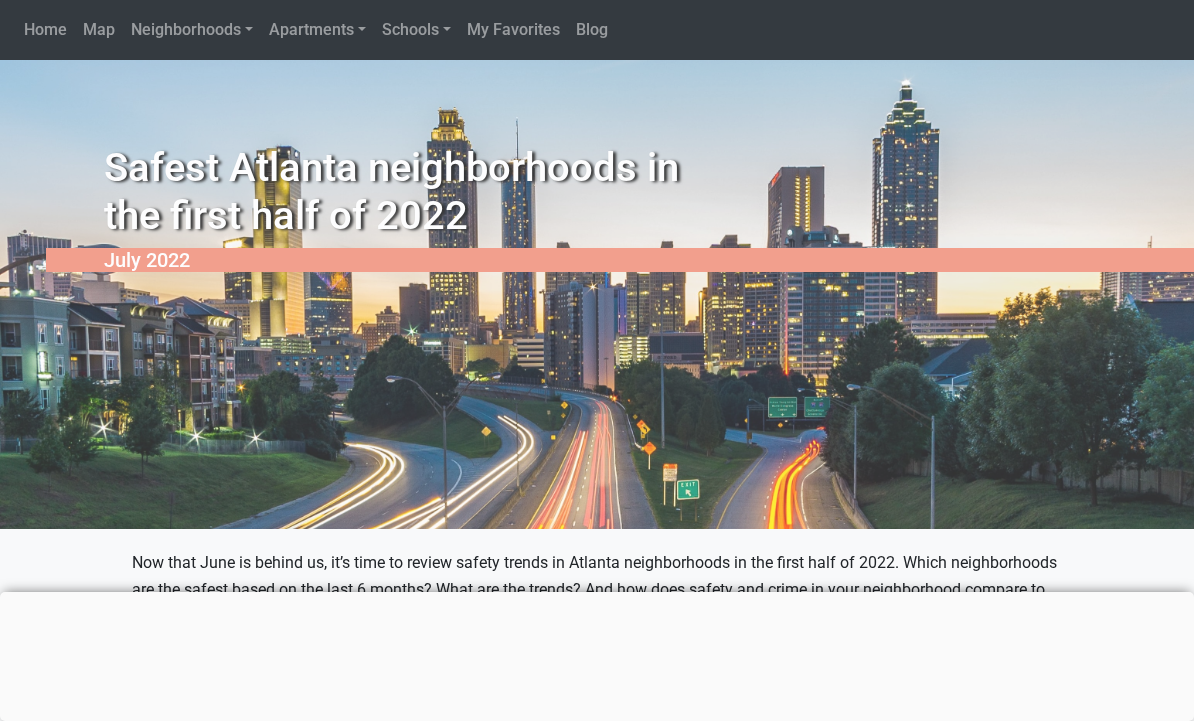 scroll, scrollTop: 15, scrollLeft: 0, axis: vertical 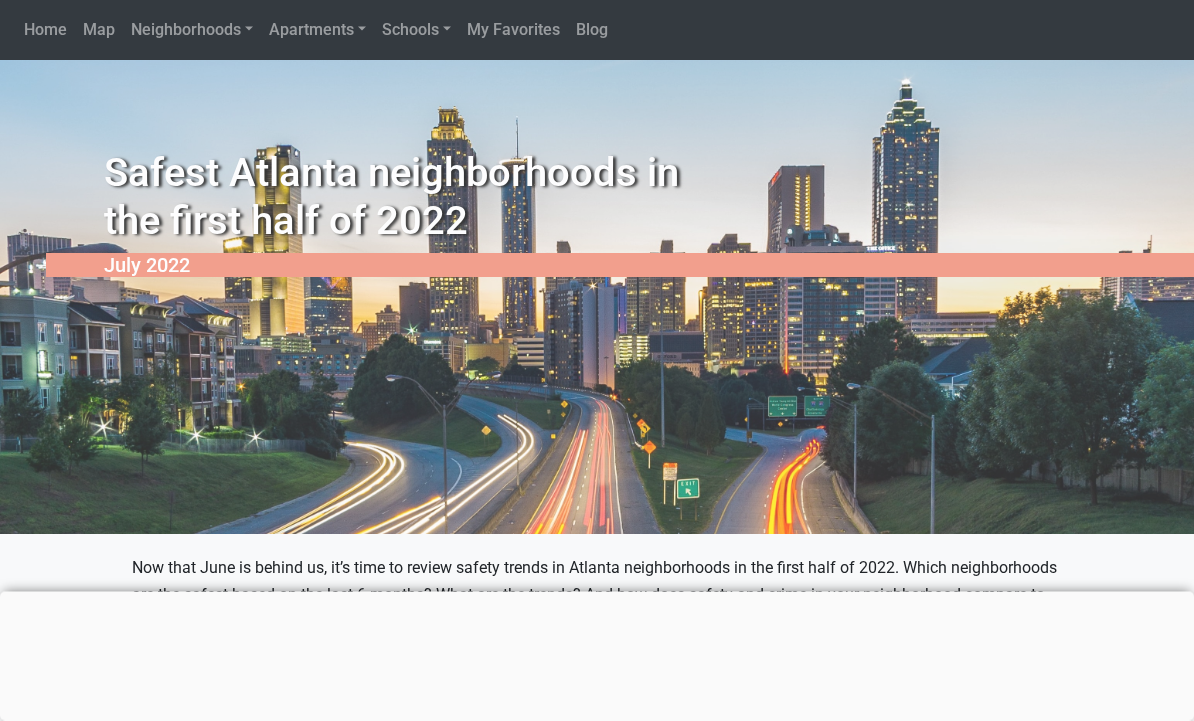 click on "Neighborhoods" at bounding box center (186, 29) 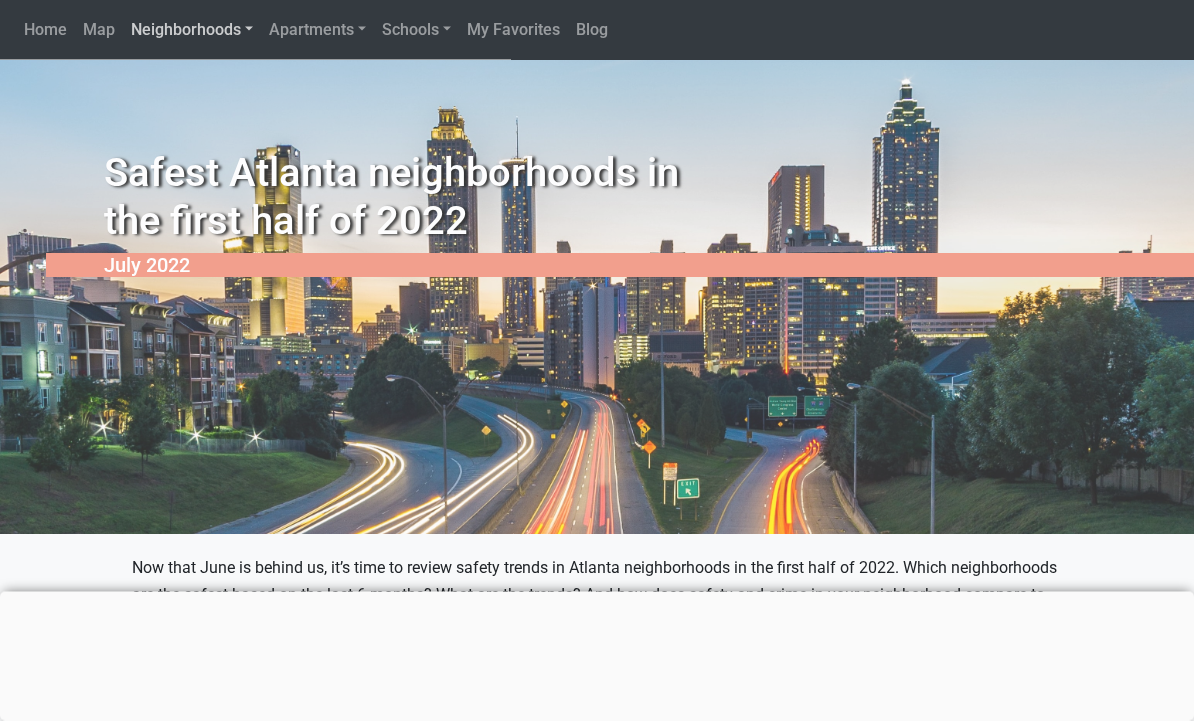 scroll, scrollTop: 16, scrollLeft: 0, axis: vertical 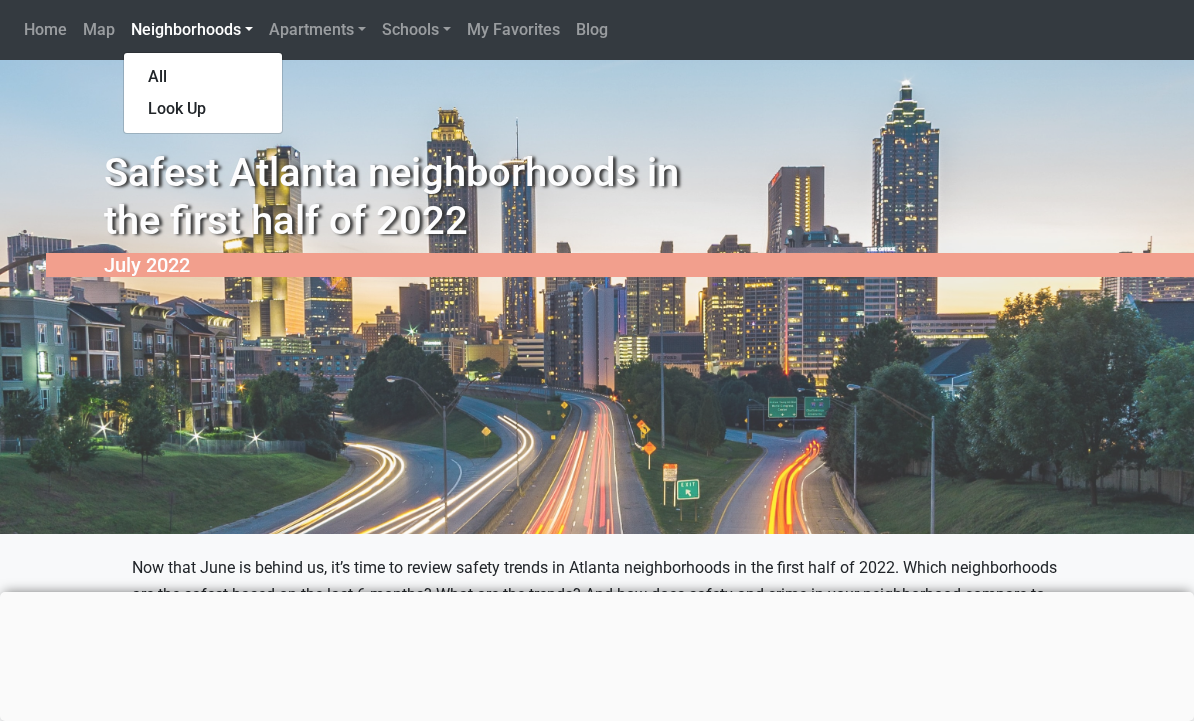 click on "All" at bounding box center [203, 77] 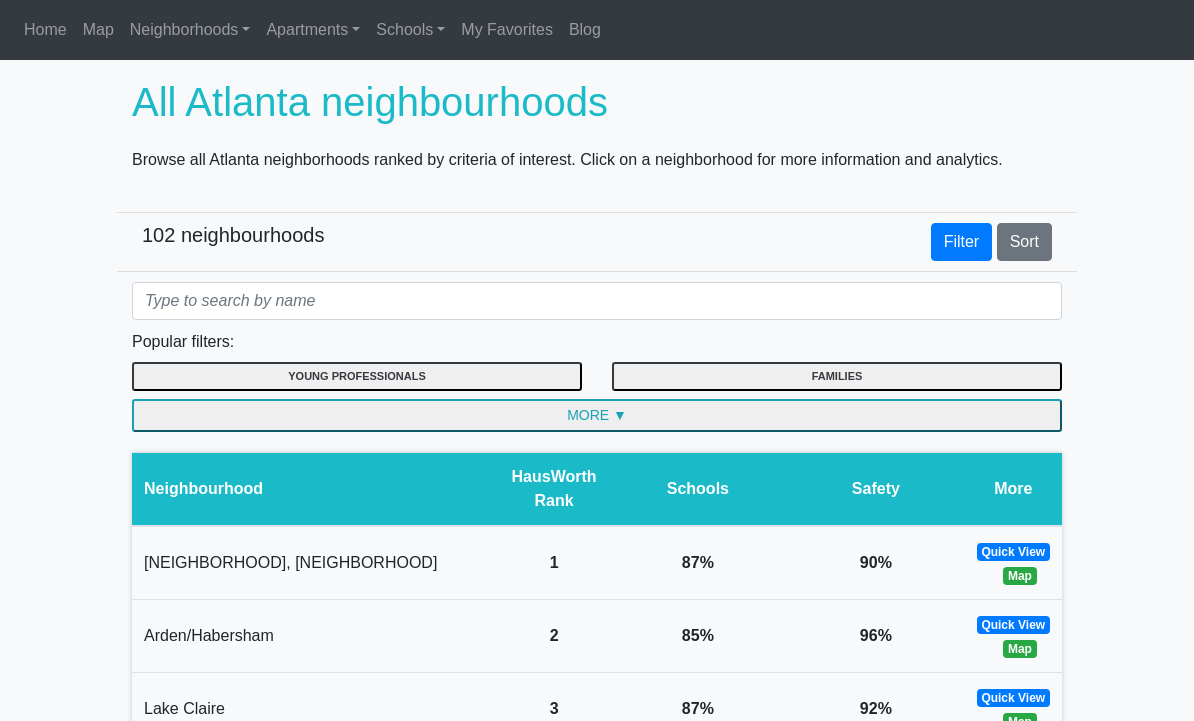scroll, scrollTop: 0, scrollLeft: 0, axis: both 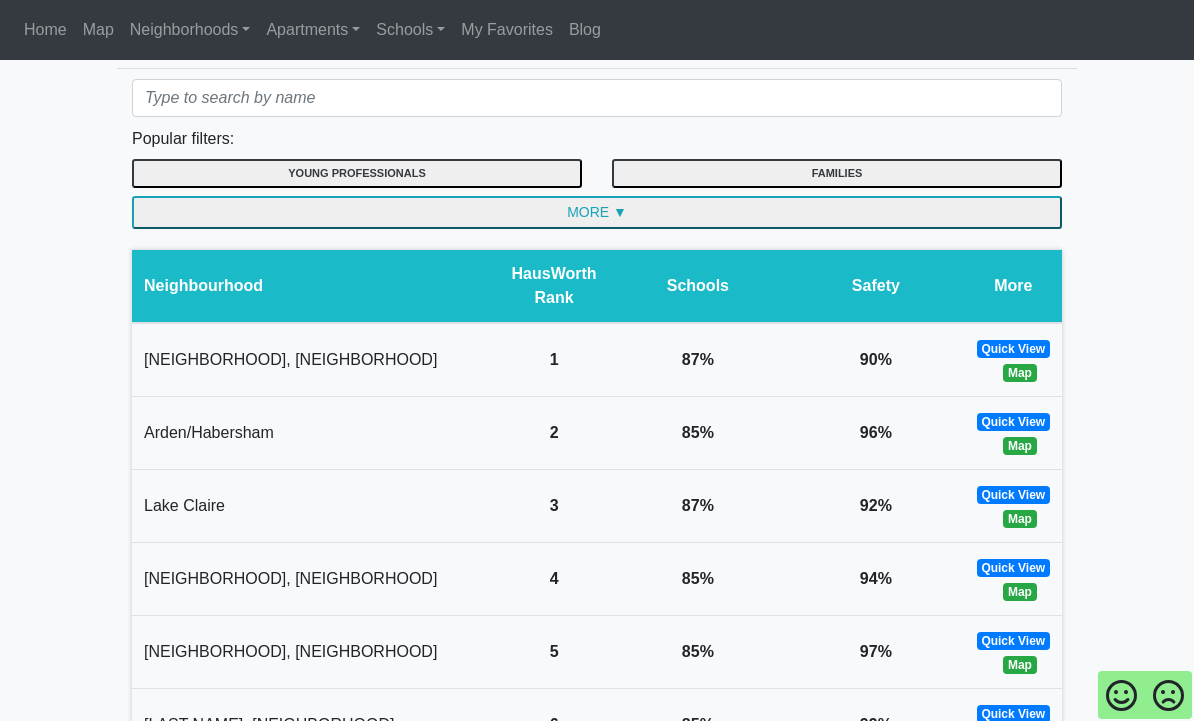 click on "Home" at bounding box center (45, 29) 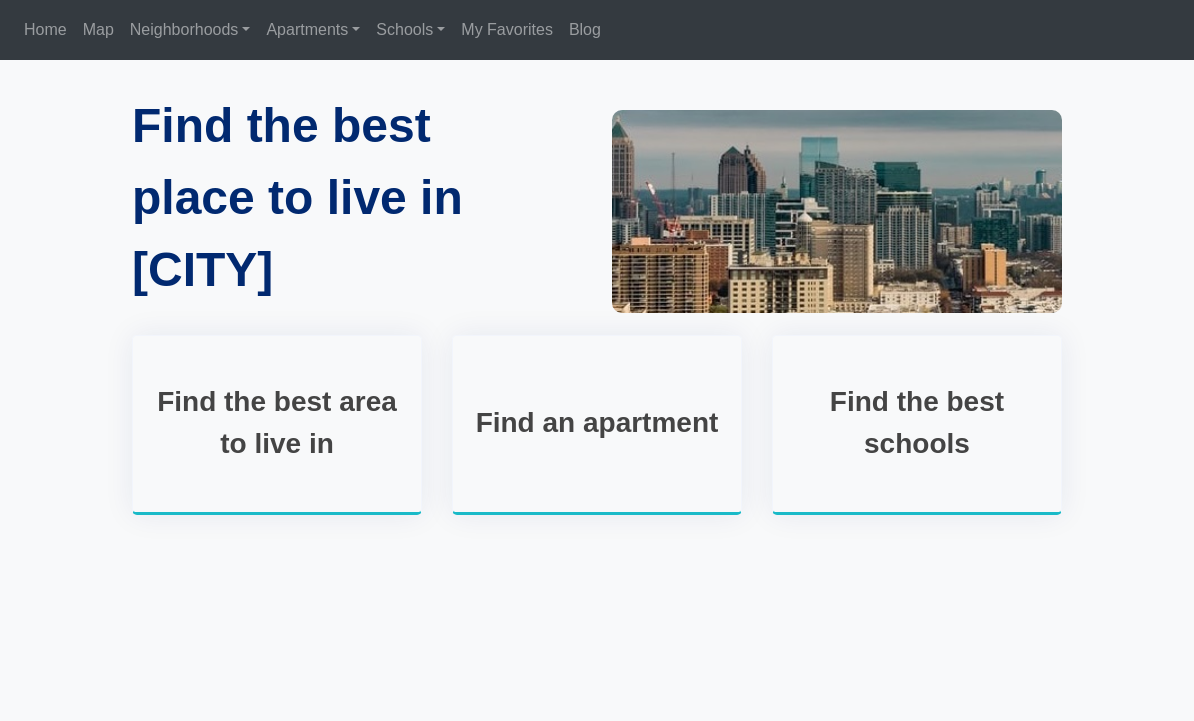 scroll, scrollTop: 0, scrollLeft: 0, axis: both 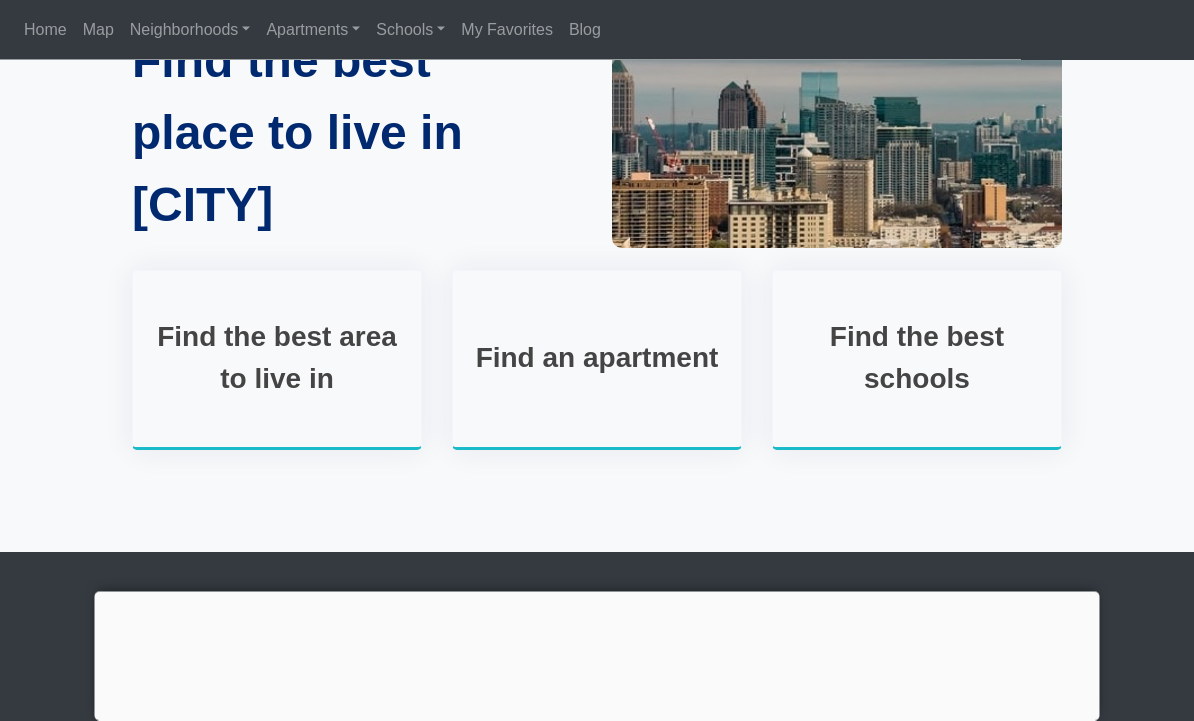 click on "Find the best area to live in" at bounding box center [277, 359] 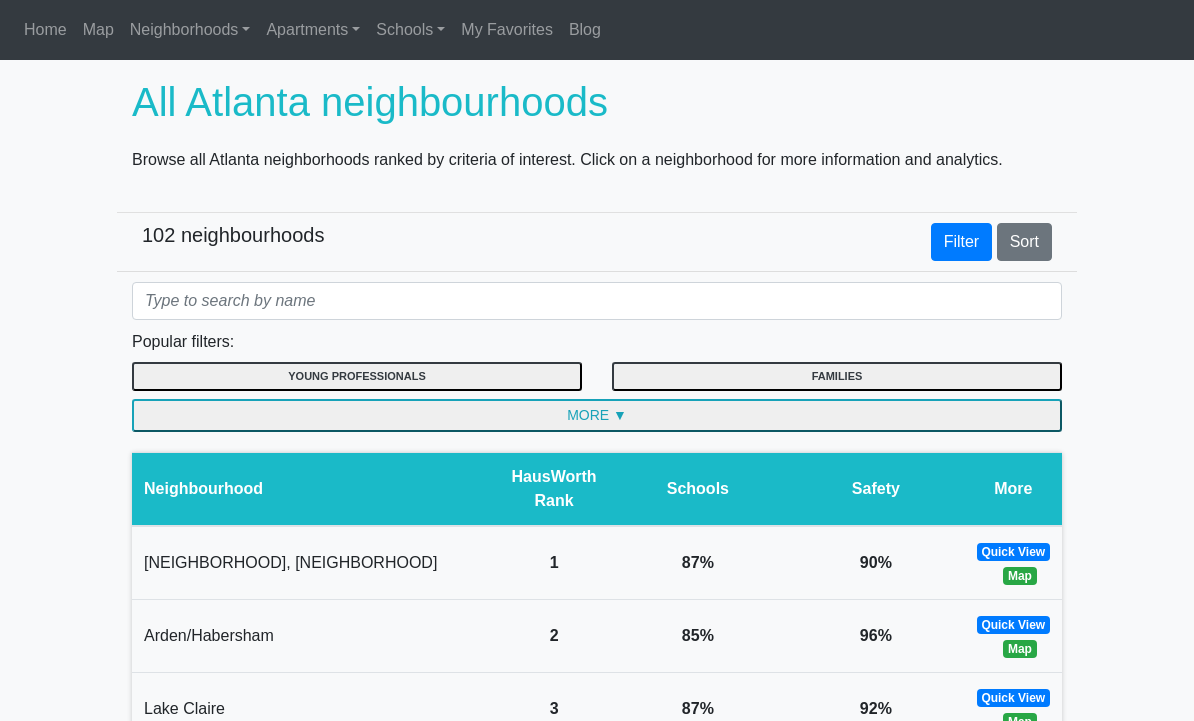 scroll, scrollTop: 0, scrollLeft: 0, axis: both 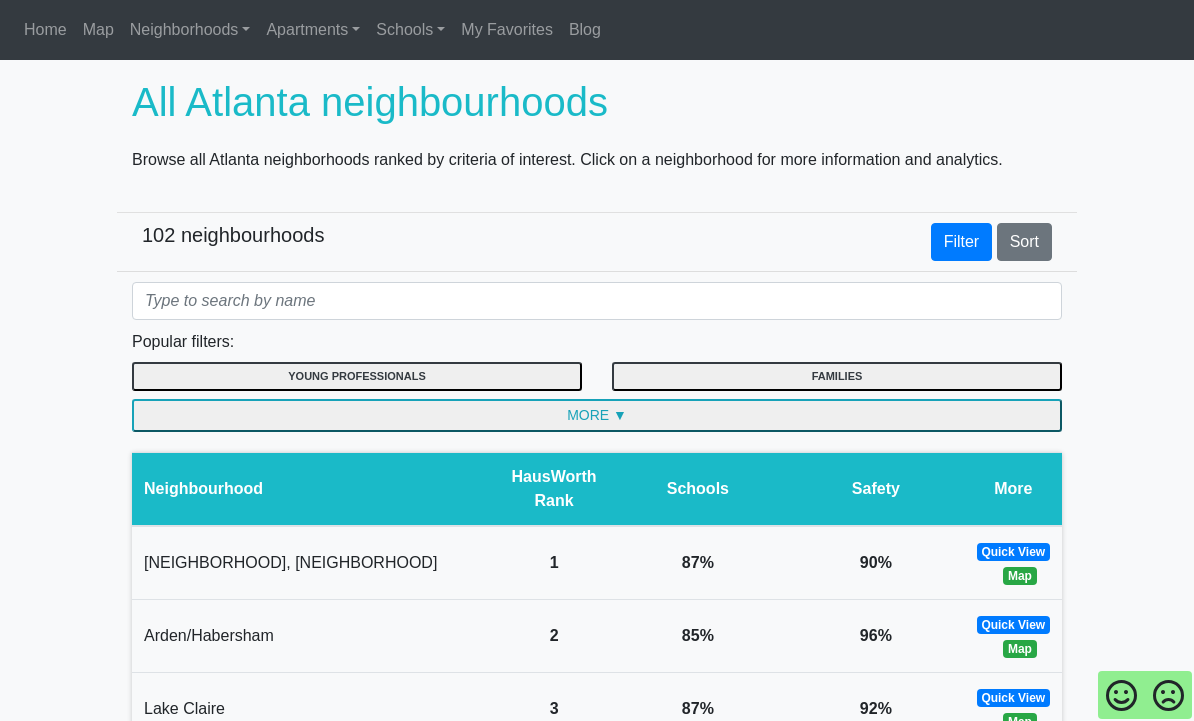 click on "Blog" at bounding box center (585, 29) 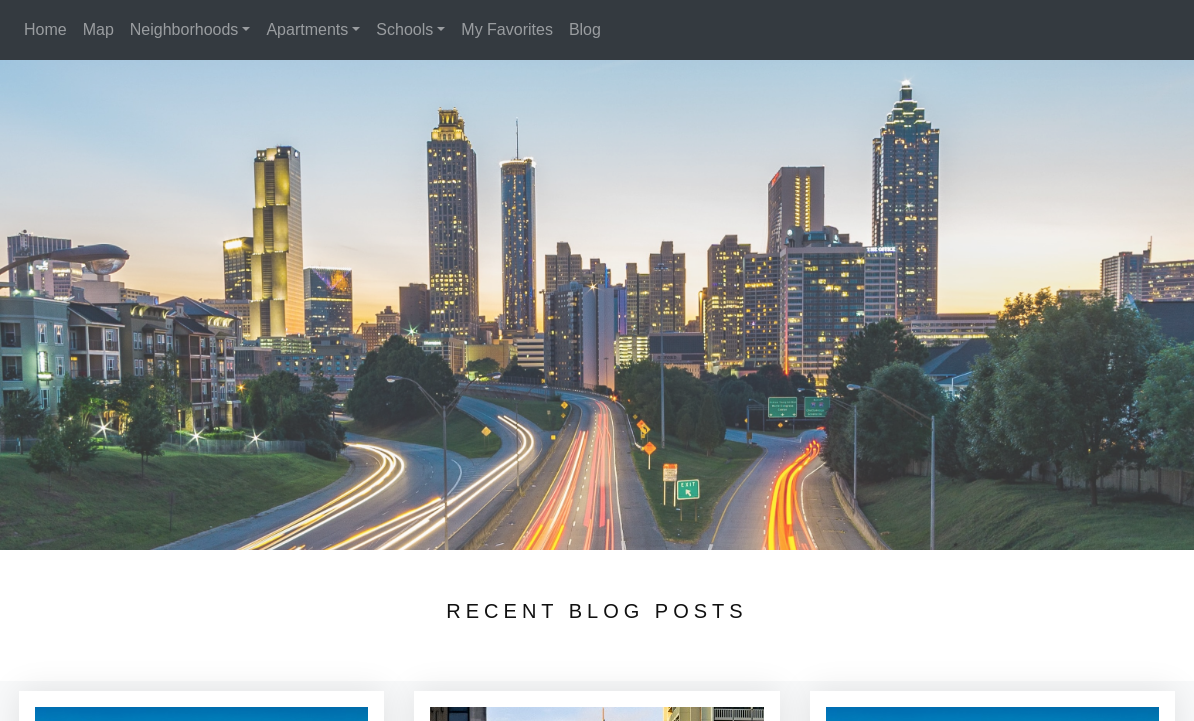 scroll, scrollTop: 0, scrollLeft: 0, axis: both 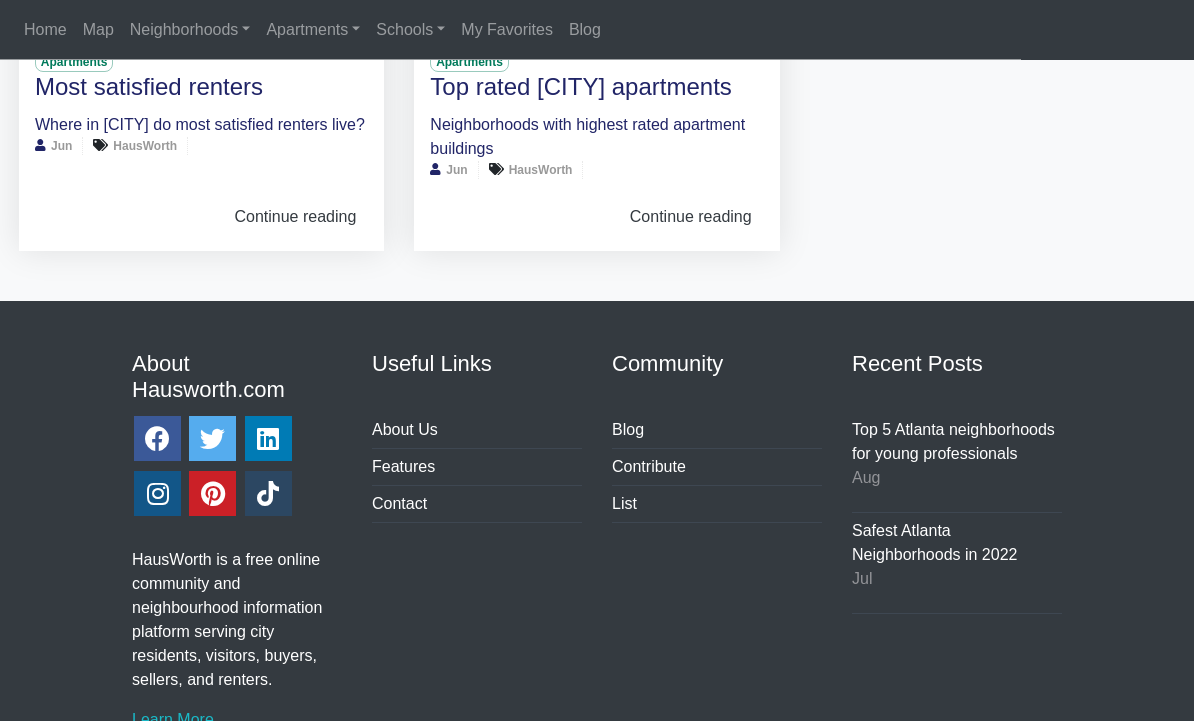 click on "Top 5 Atlanta neighborhoods for young professionals" at bounding box center [953, 442] 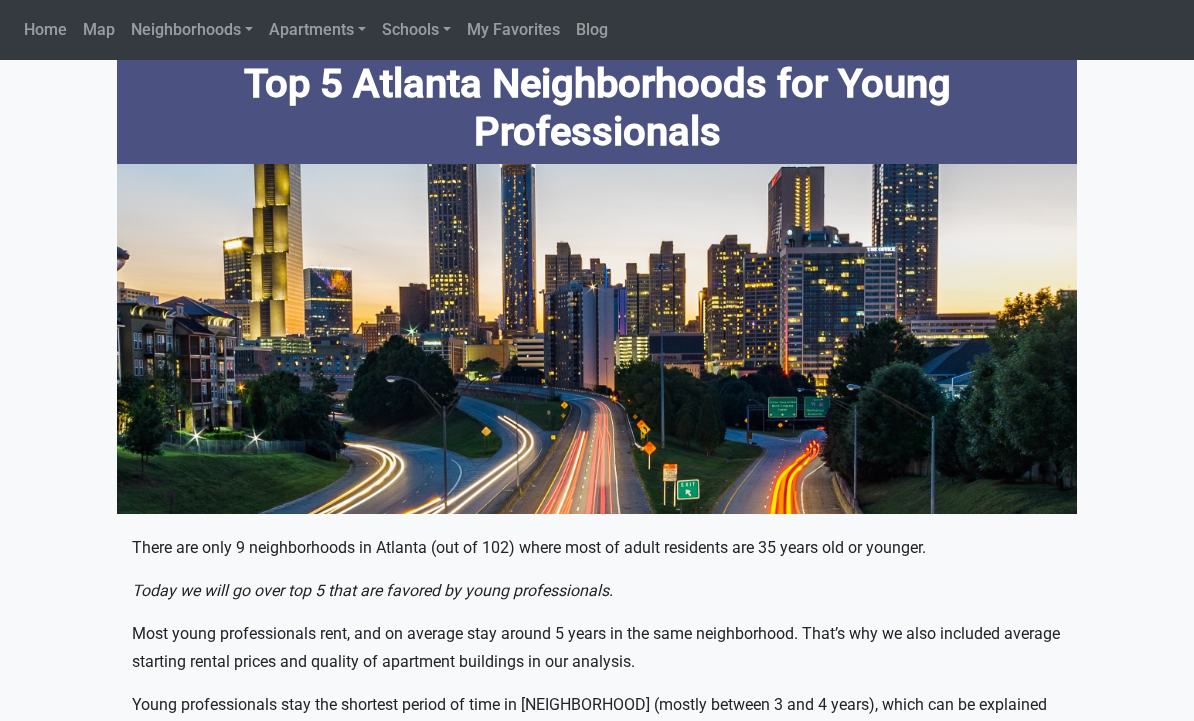 scroll, scrollTop: 0, scrollLeft: 0, axis: both 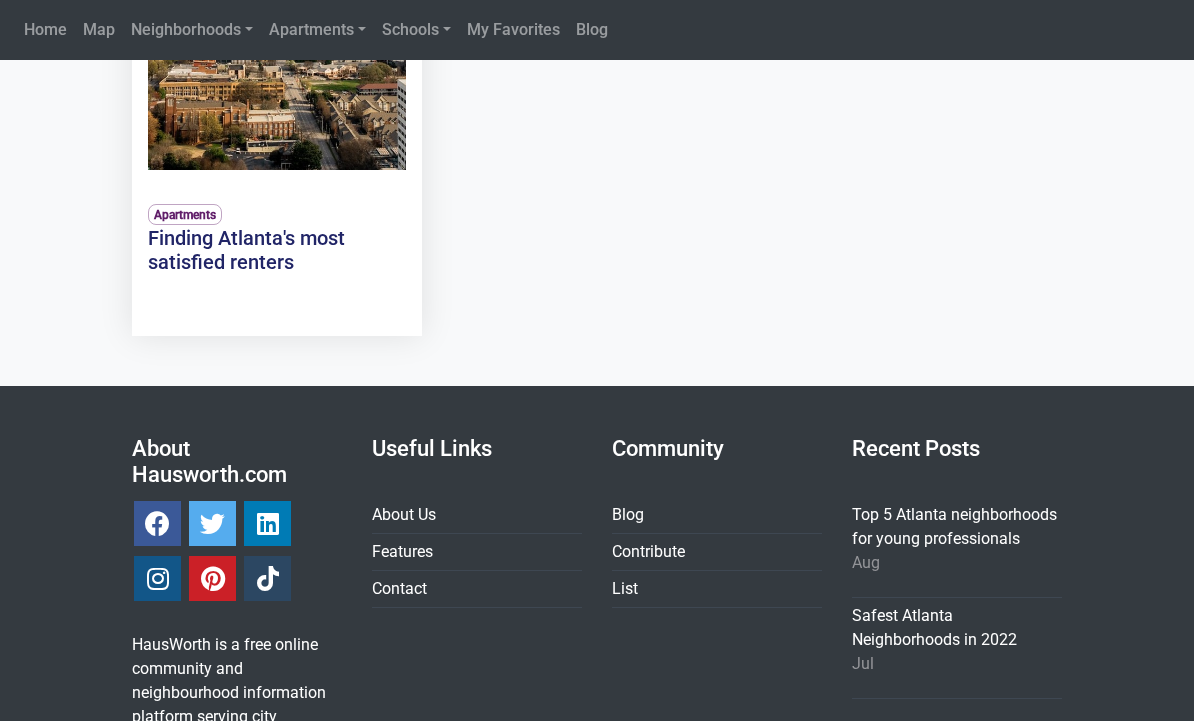 click on "About Us" at bounding box center (404, 514) 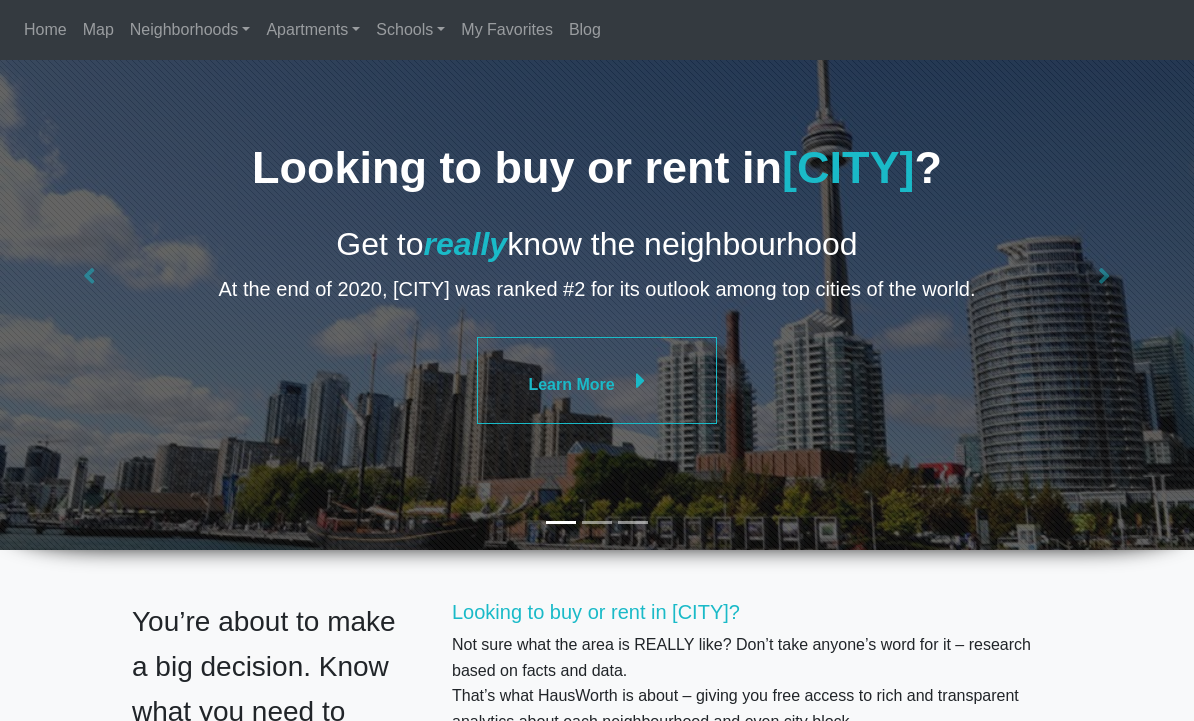 scroll, scrollTop: 0, scrollLeft: 0, axis: both 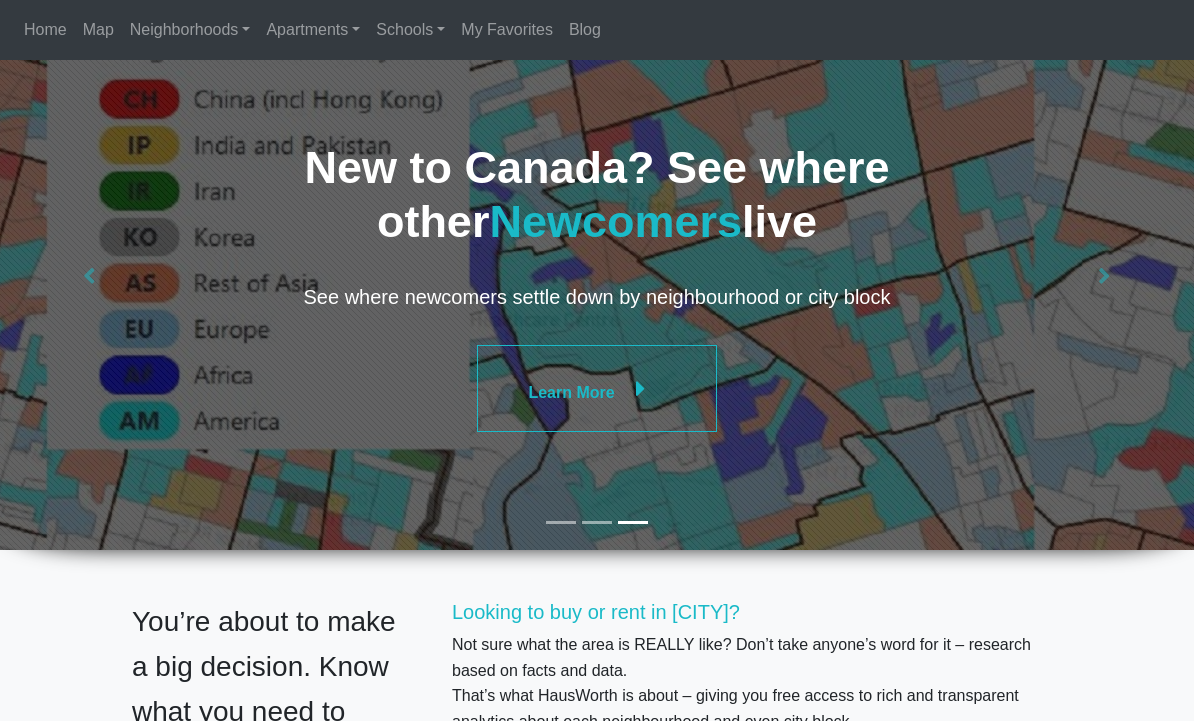 click on "Home" at bounding box center (45, 29) 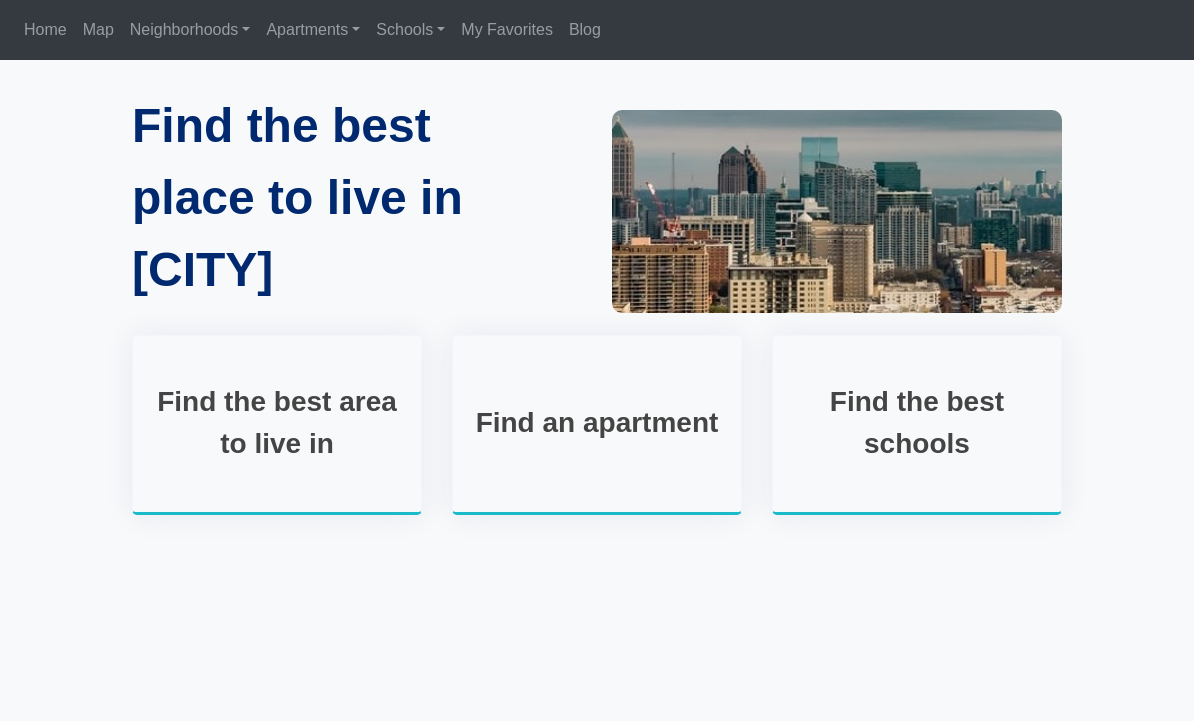scroll, scrollTop: 0, scrollLeft: 0, axis: both 